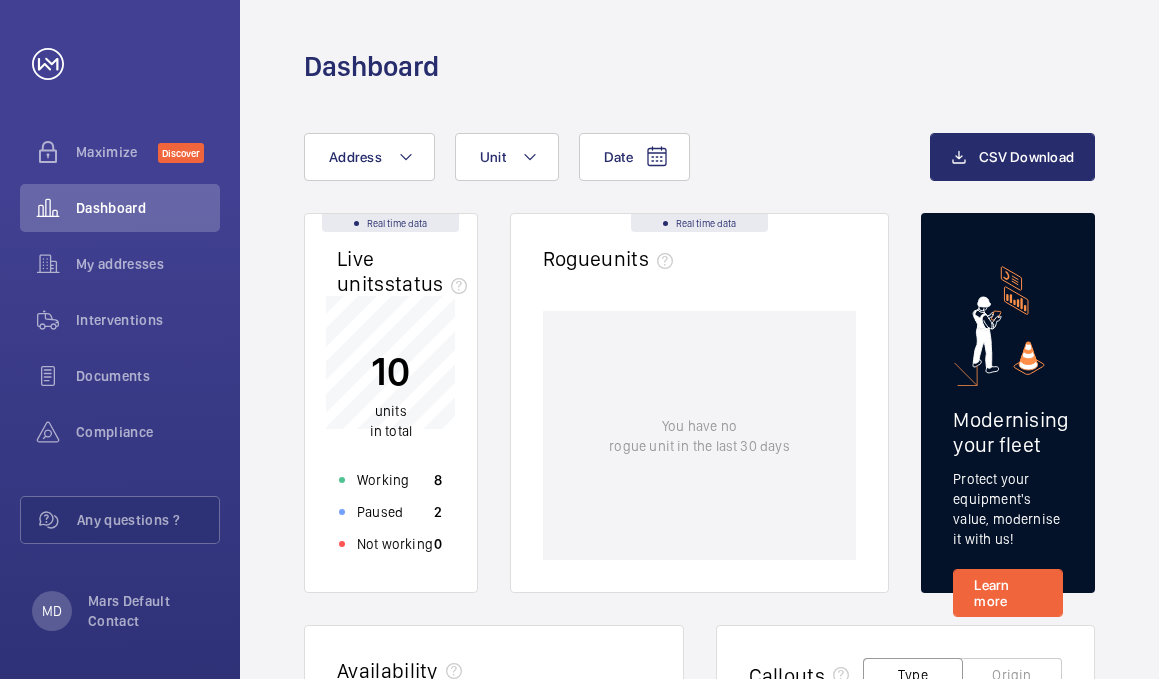 scroll, scrollTop: 0, scrollLeft: 0, axis: both 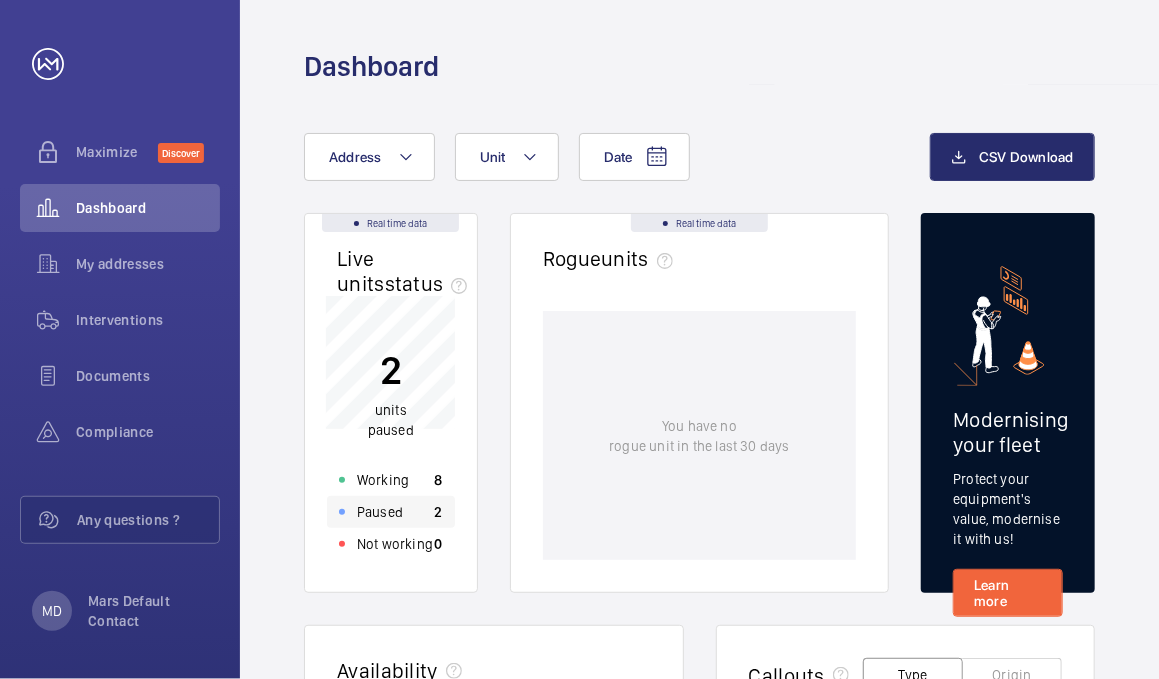 click on "Paused 2" 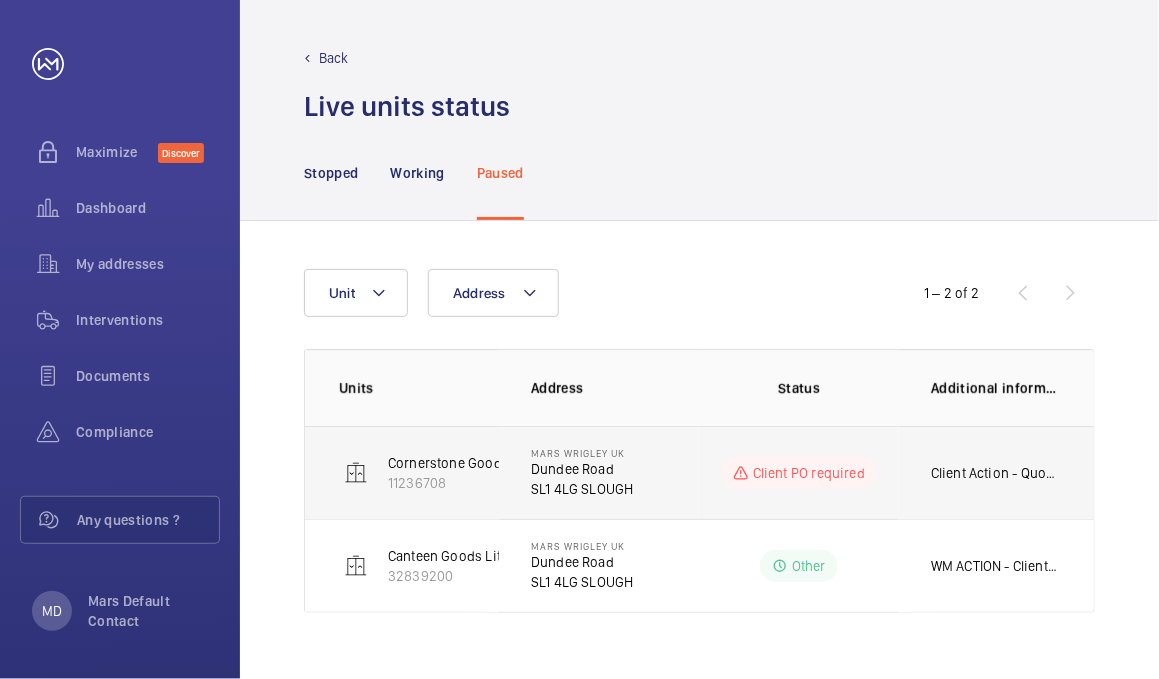 scroll, scrollTop: 0, scrollLeft: 7, axis: horizontal 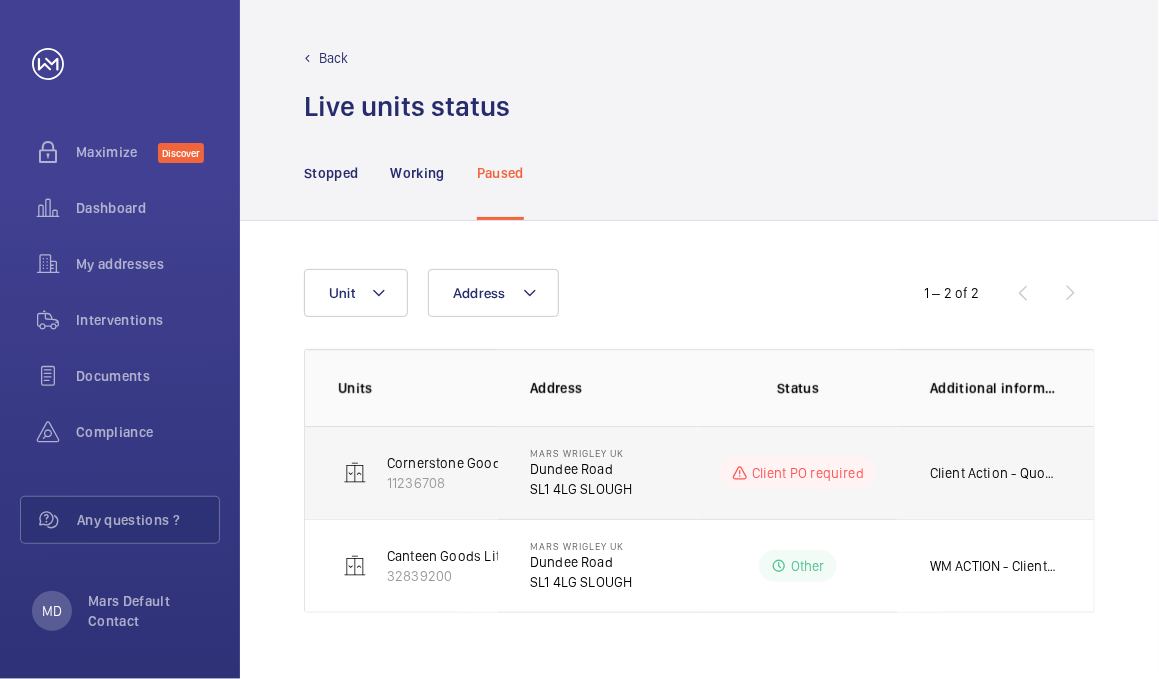 click on "Client PO required" 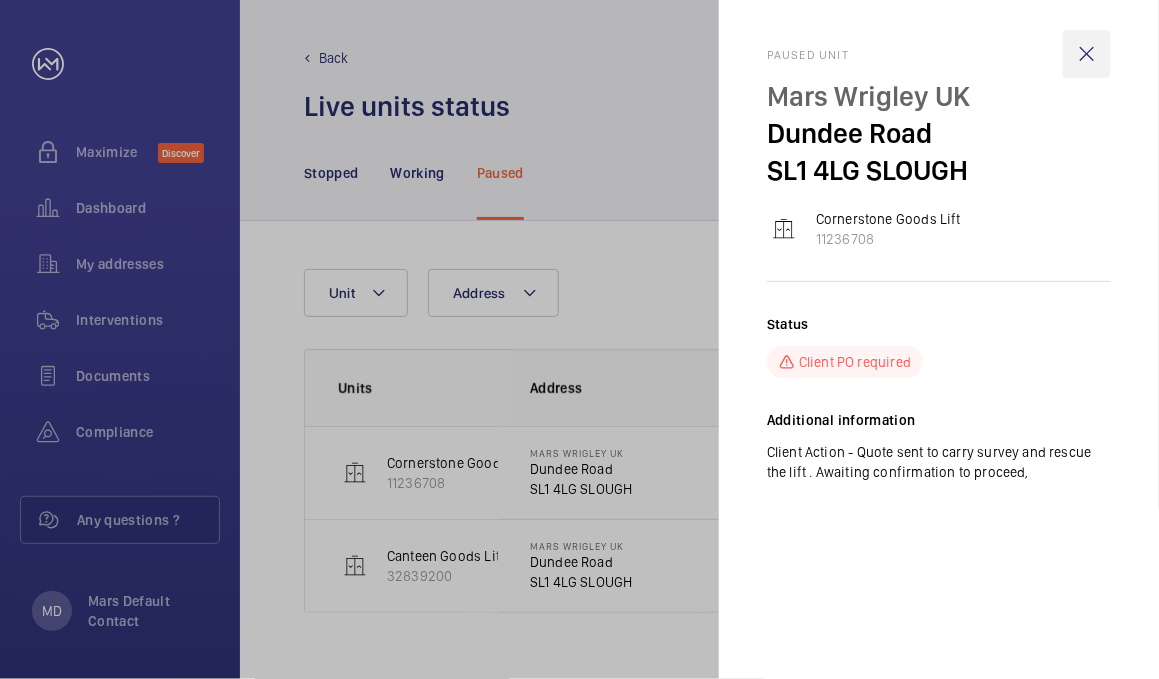 click 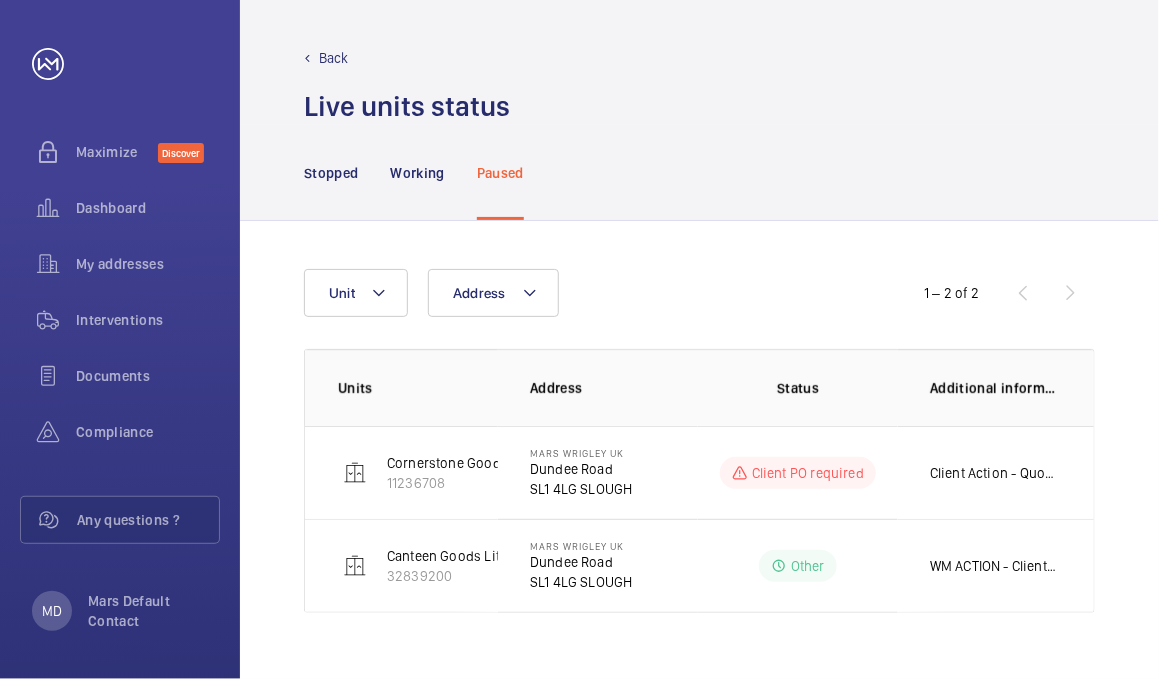 click on "Client PO required" 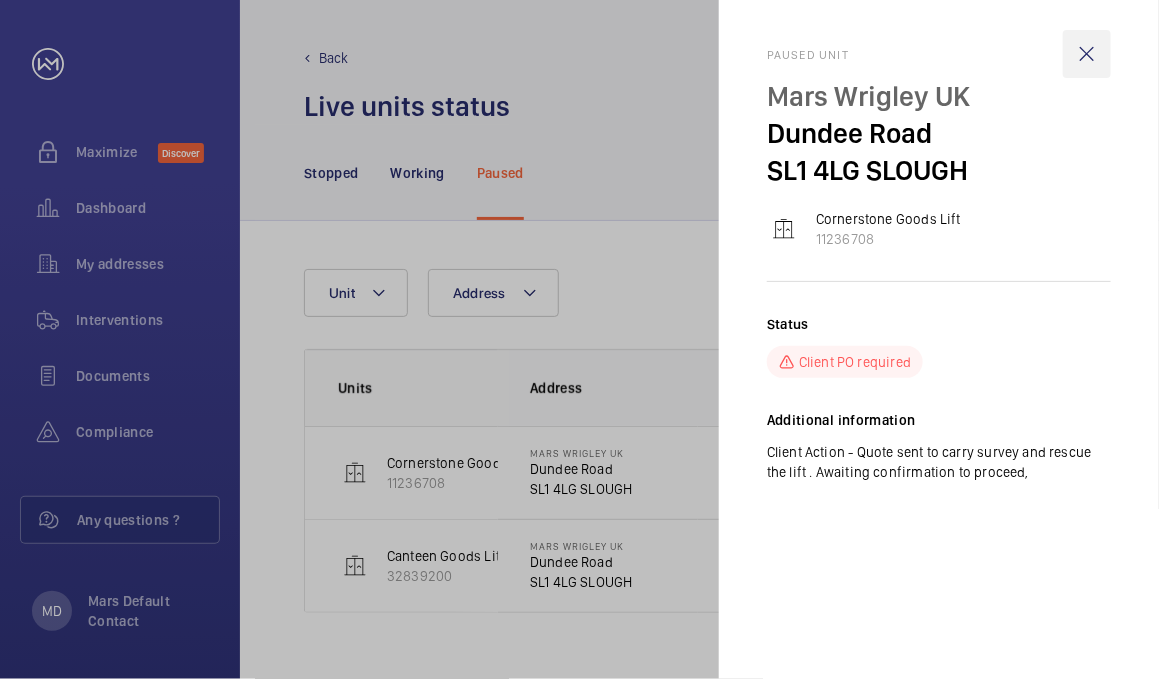 click 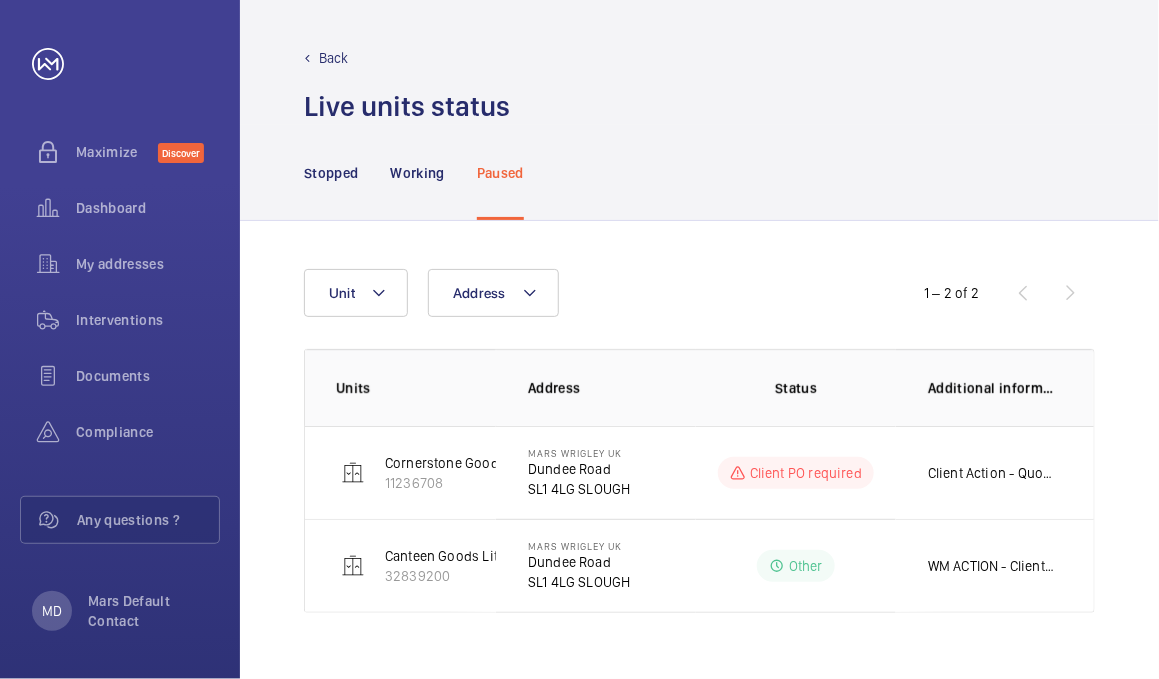 scroll, scrollTop: 0, scrollLeft: 6, axis: horizontal 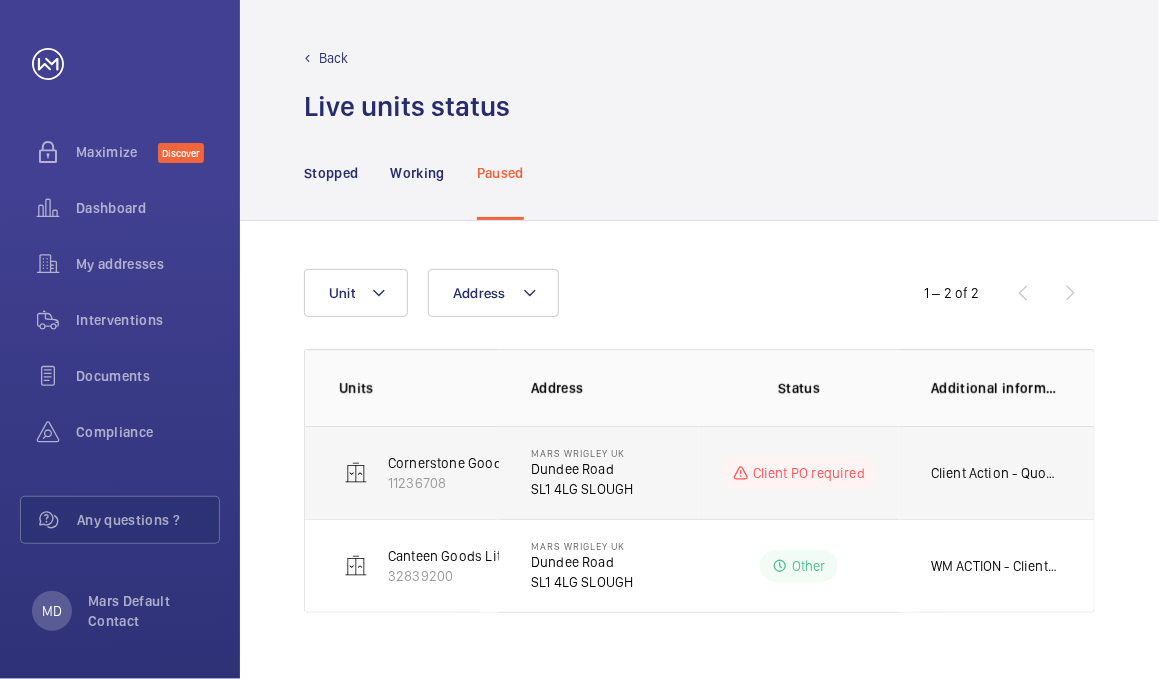 click on "Client PO required" 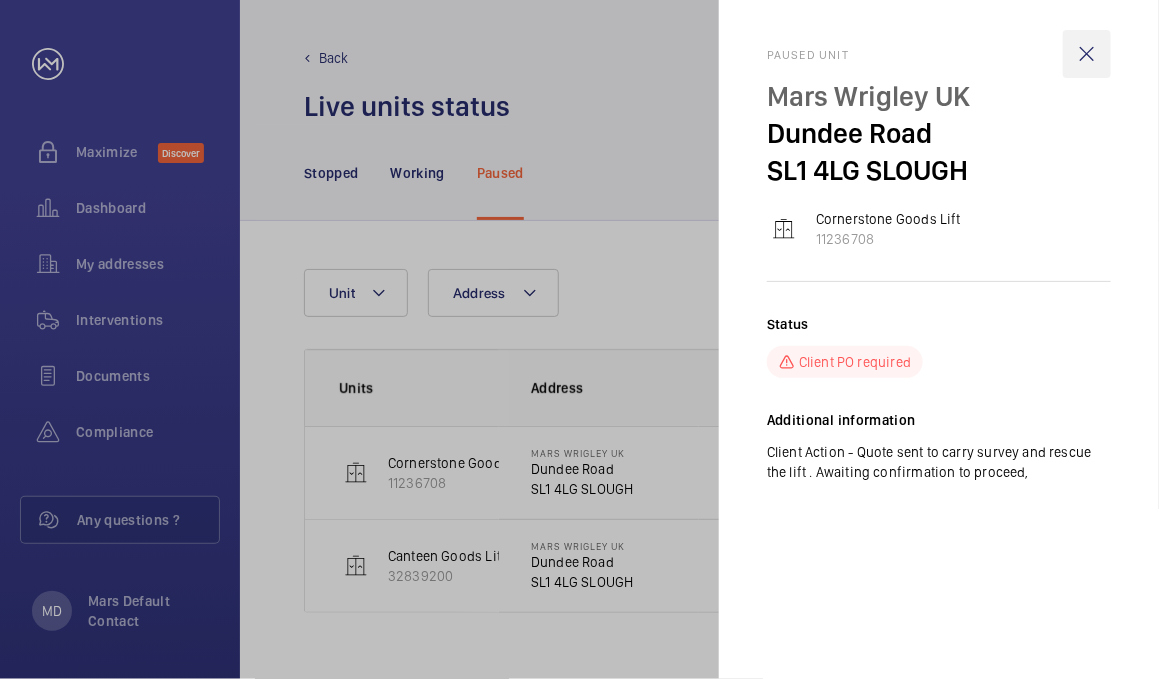 click 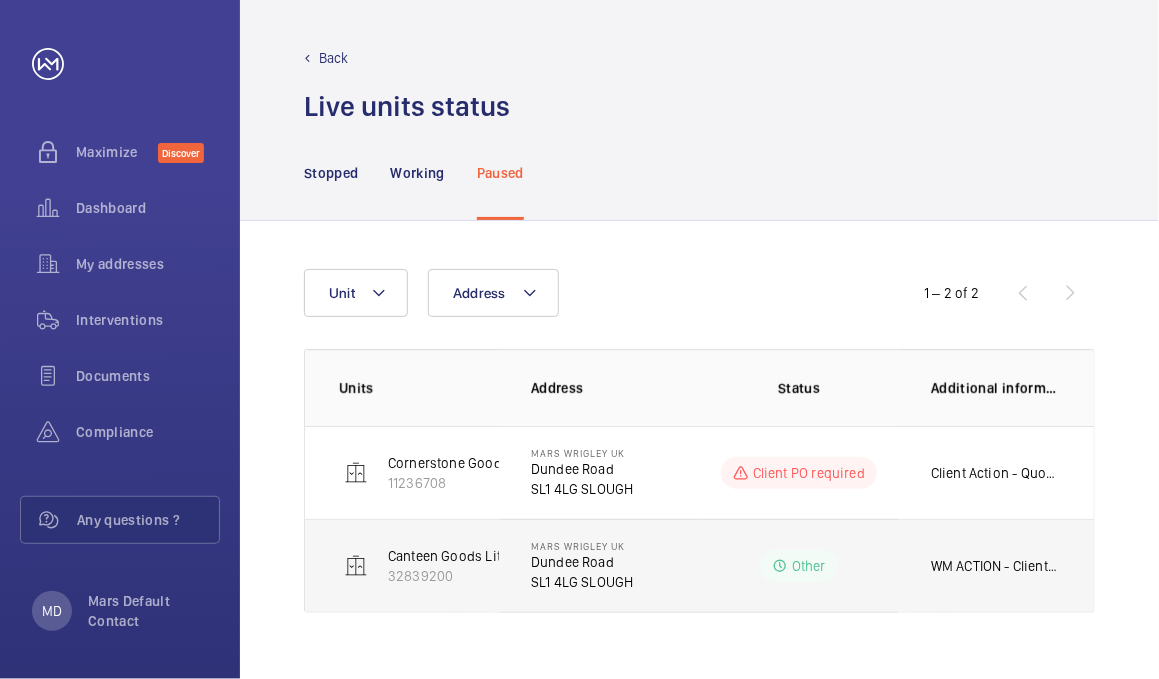 click on "Other" 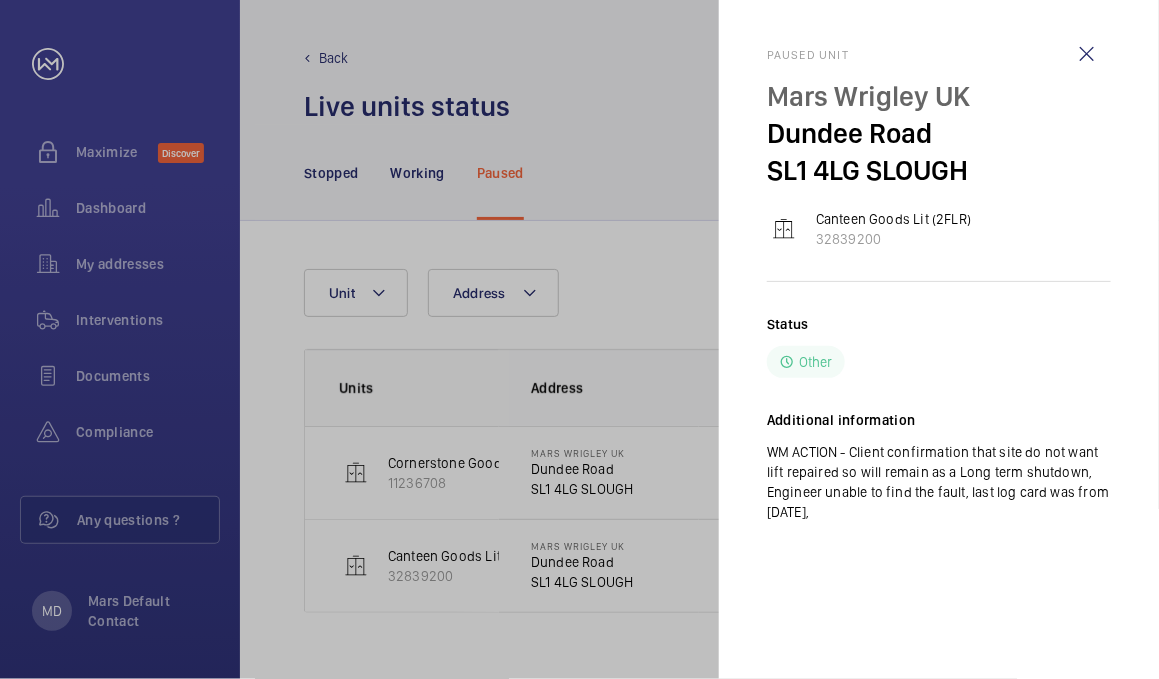 click on "Paused unit Mars Wrigley UK [ADDRESS] [POSTAL_CODE] [CITY] Canteen Goods Lit (2FLR)   [NUMBER]  Status Other Additional information  WM ACTION - Client confirmation that site do not want lift repaired so will remain as a Long term shutdown,
Engineer unable to find the fault, last log card was from [DATE]," 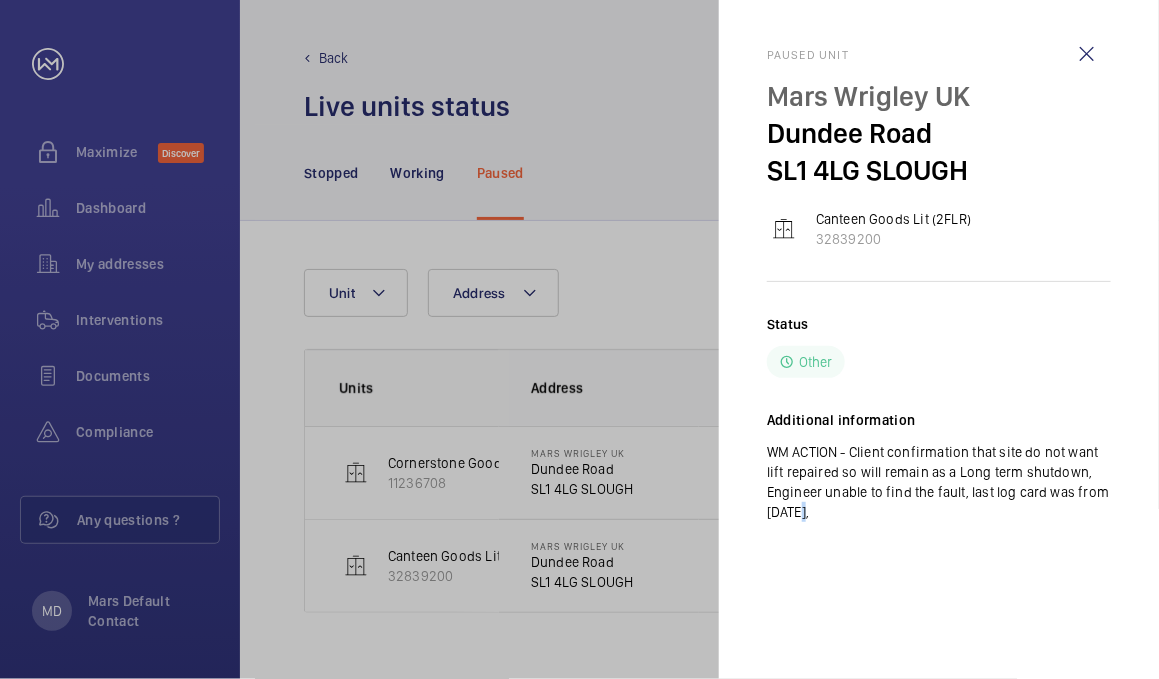 click on "Paused unit Mars Wrigley UK [ADDRESS] [POSTAL_CODE] [CITY] Canteen Goods Lit (2FLR)   [NUMBER]  Status Other Additional information  WM ACTION - Client confirmation that site do not want lift repaired so will remain as a Long term shutdown,
Engineer unable to find the fault, last log card was from [DATE]," 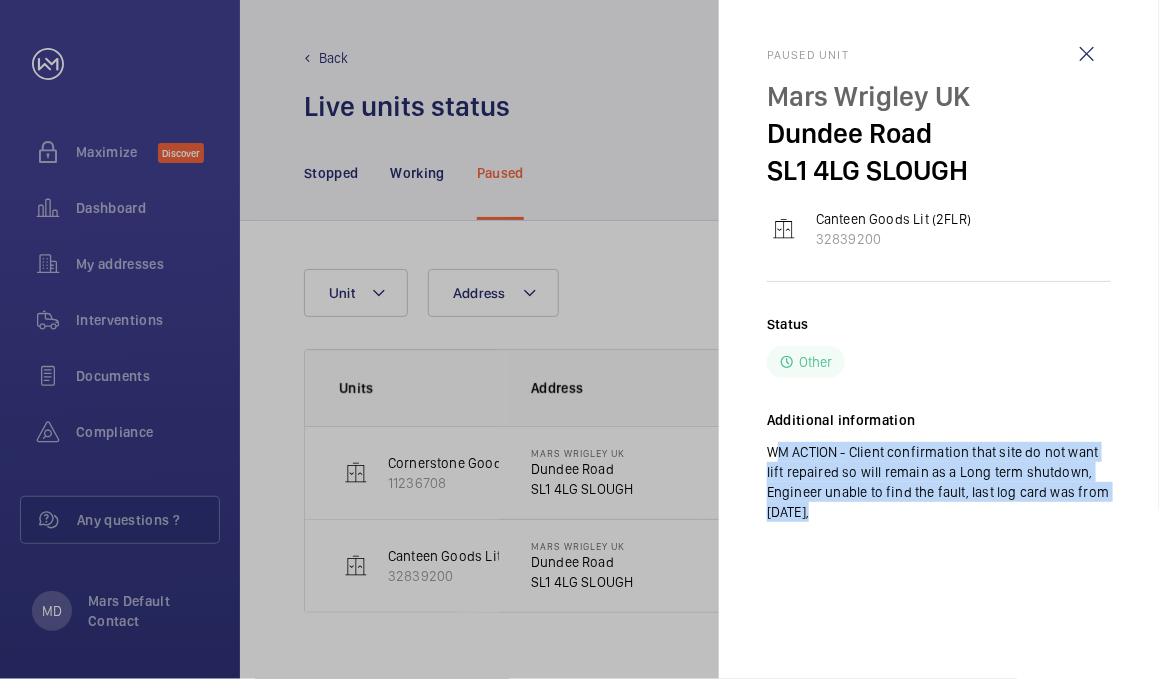 click on "Paused unit Mars Wrigley UK [ADDRESS] [POSTAL_CODE] [CITY] Canteen Goods Lit (2FLR)   [NUMBER]  Status Other Additional information  WM ACTION - Client confirmation that site do not want lift repaired so will remain as a Long term shutdown,
Engineer unable to find the fault, last log card was from [DATE]," 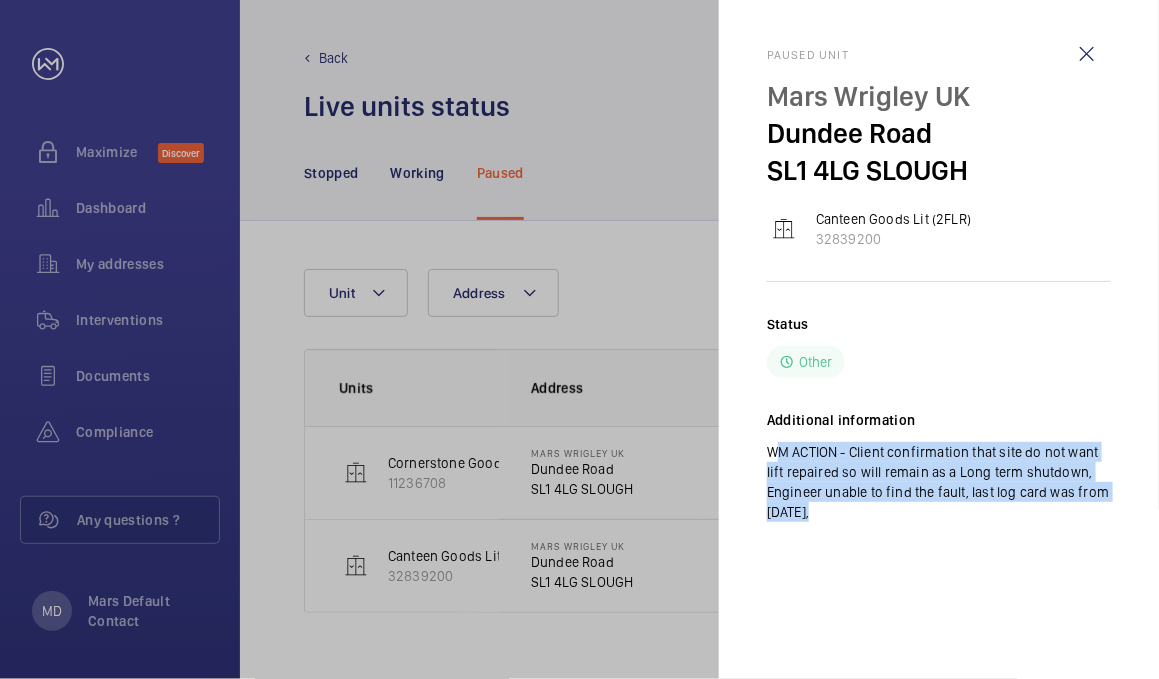 click on "Paused unit Mars Wrigley UK [ADDRESS] [POSTAL_CODE] [CITY] Canteen Goods Lit (2FLR)   [NUMBER]  Status Other Additional information  WM ACTION - Client confirmation that site do not want lift repaired so will remain as a Long term shutdown,
Engineer unable to find the fault, last log card was from [DATE]," 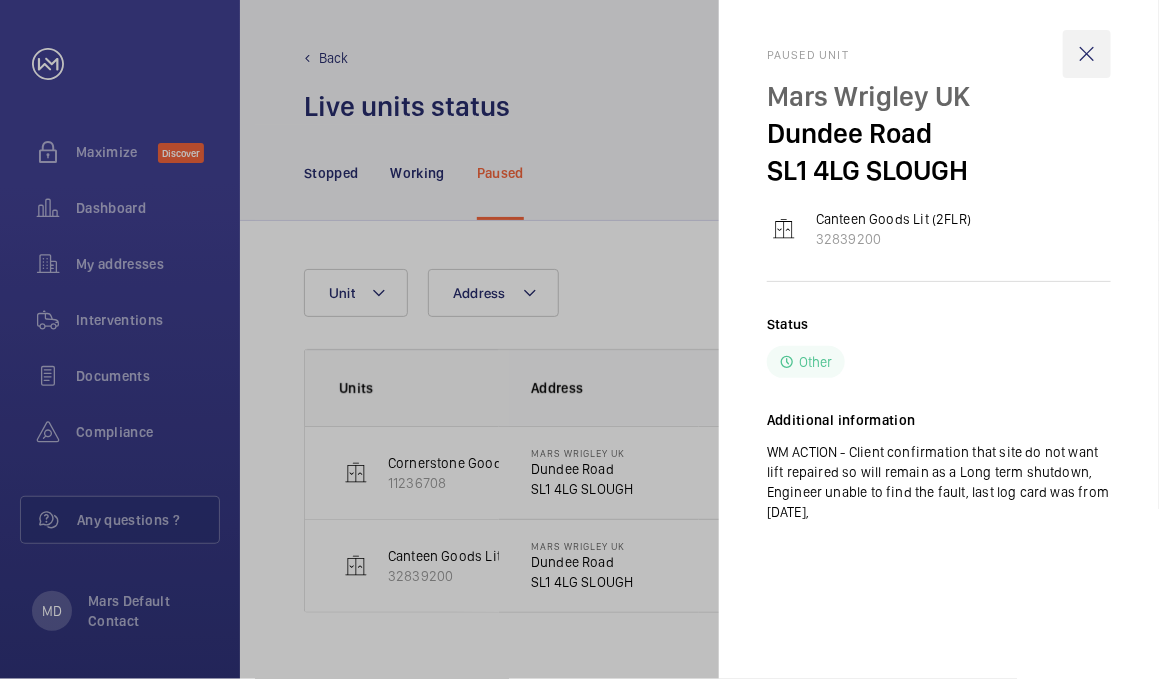 click 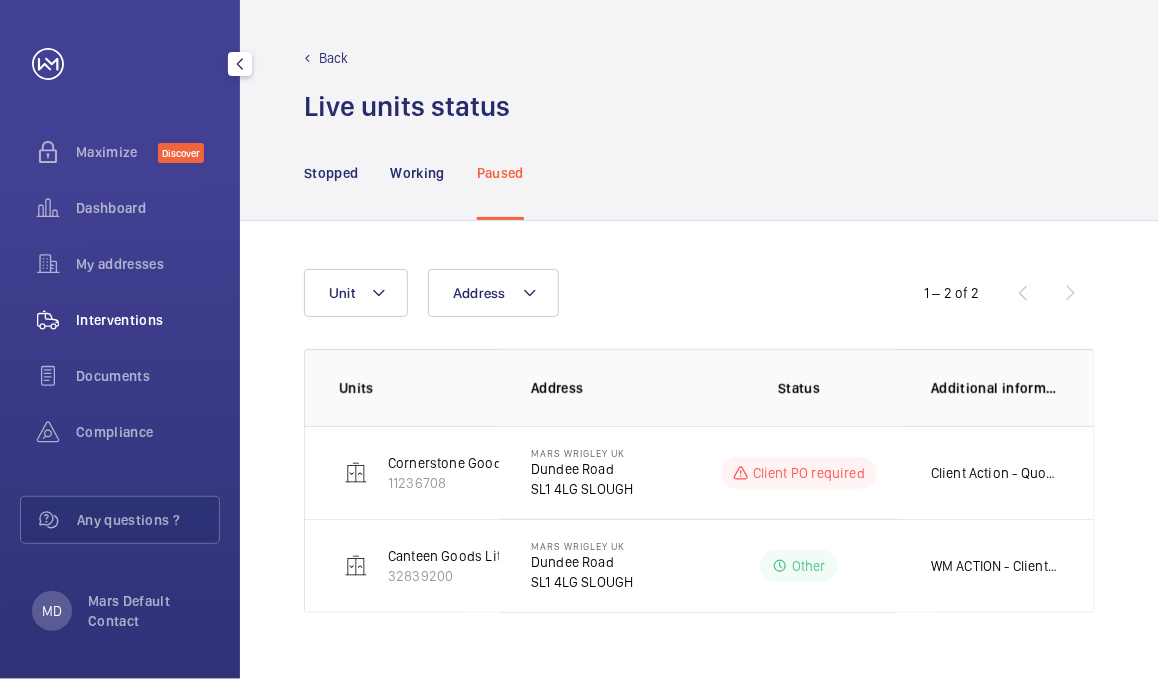 click on "Interventions" 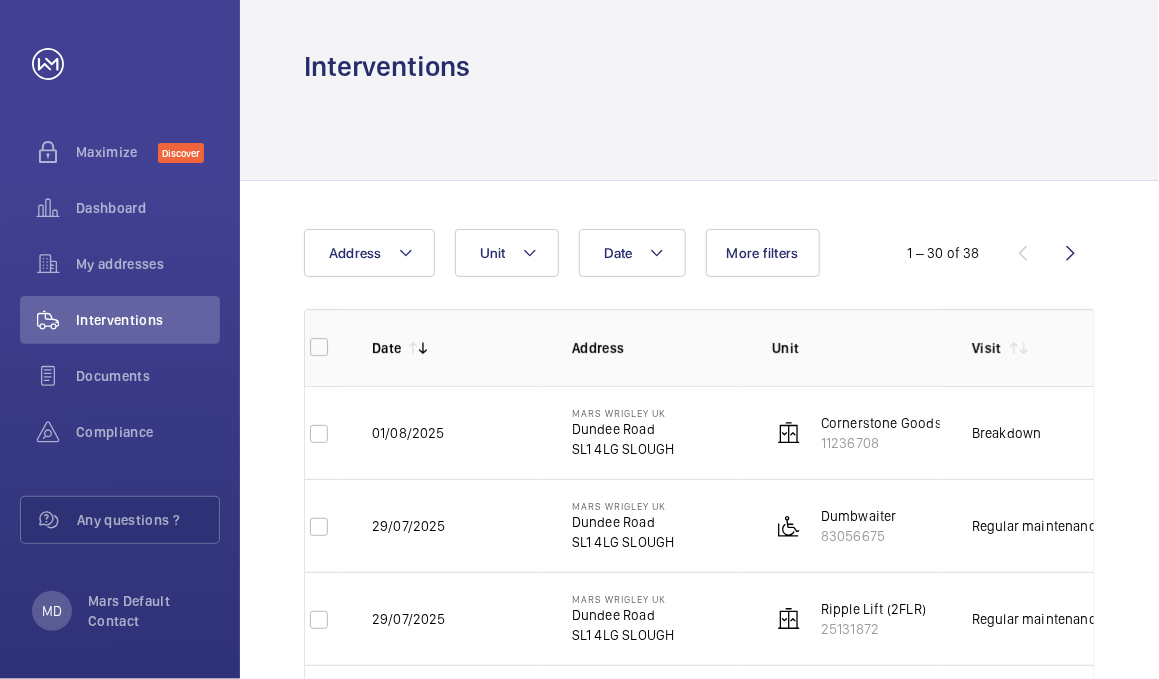 scroll, scrollTop: 0, scrollLeft: 0, axis: both 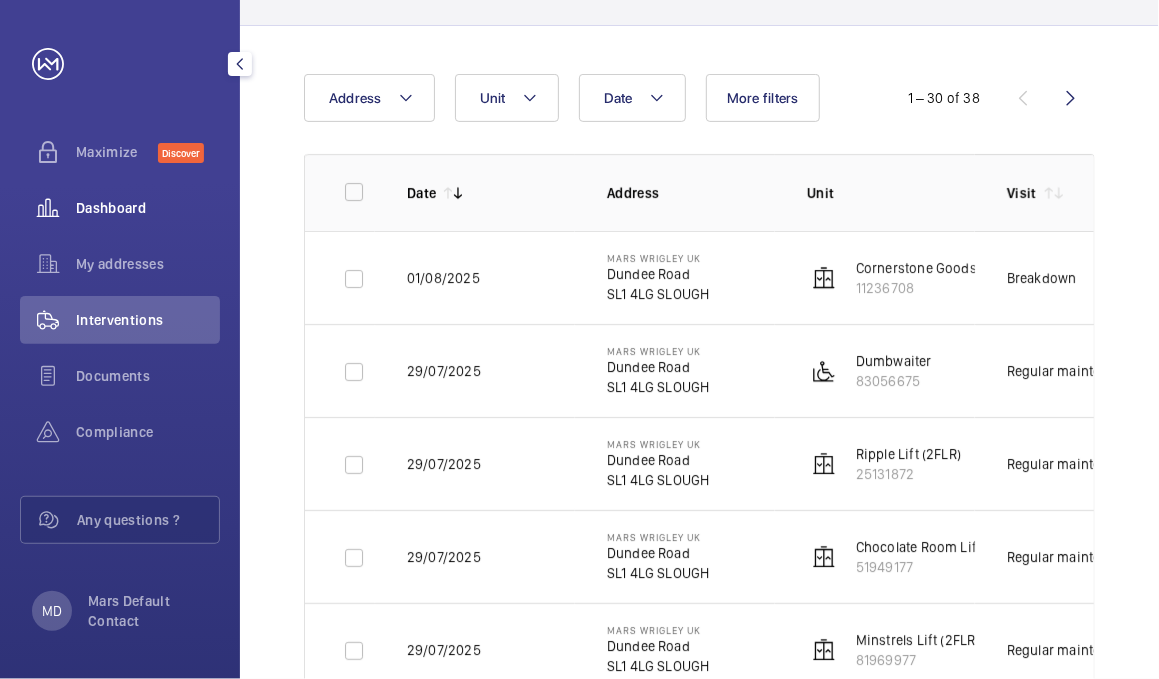 click on "Dashboard" 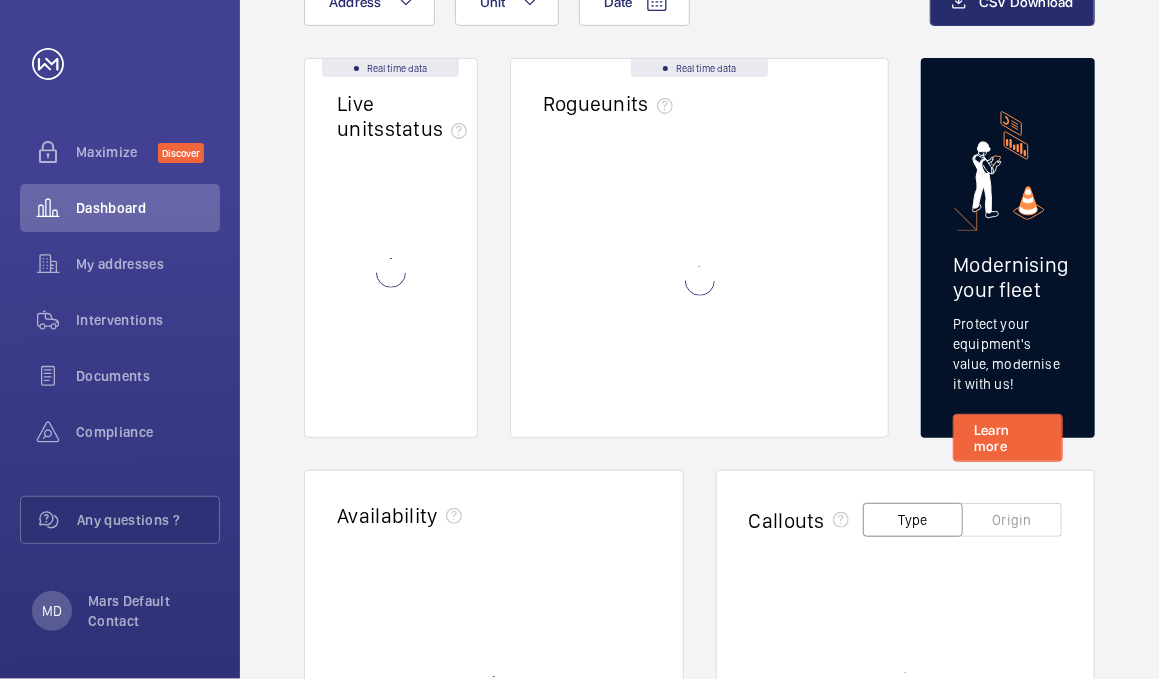 scroll, scrollTop: 0, scrollLeft: 0, axis: both 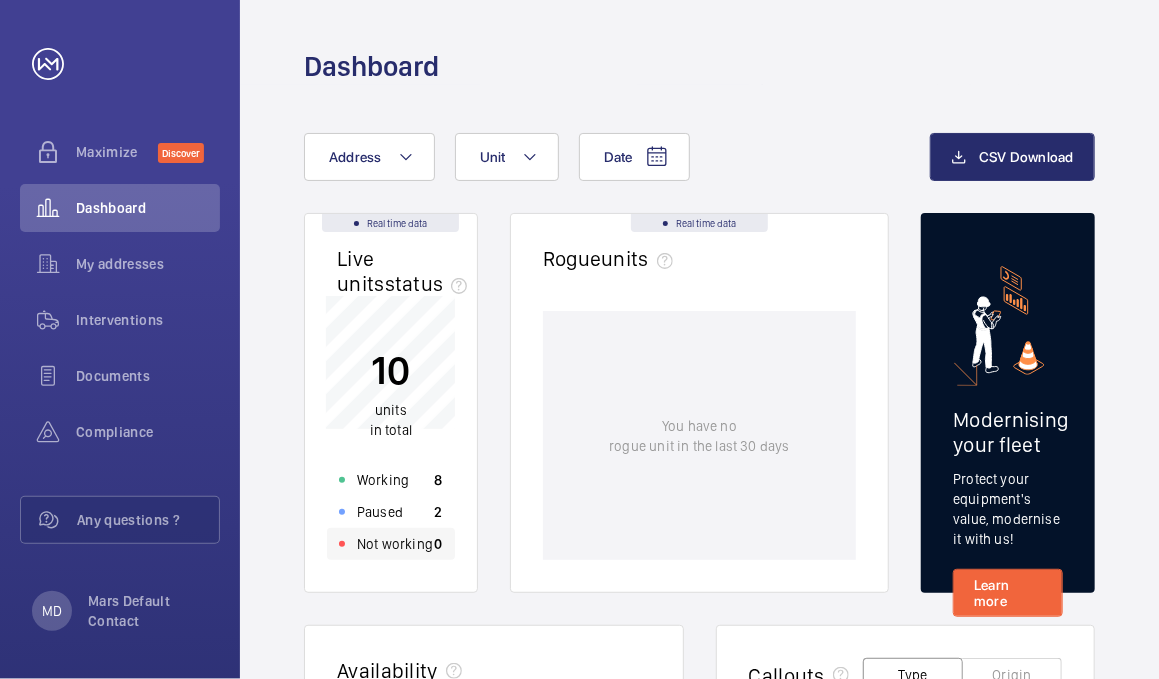 click on "Not working" 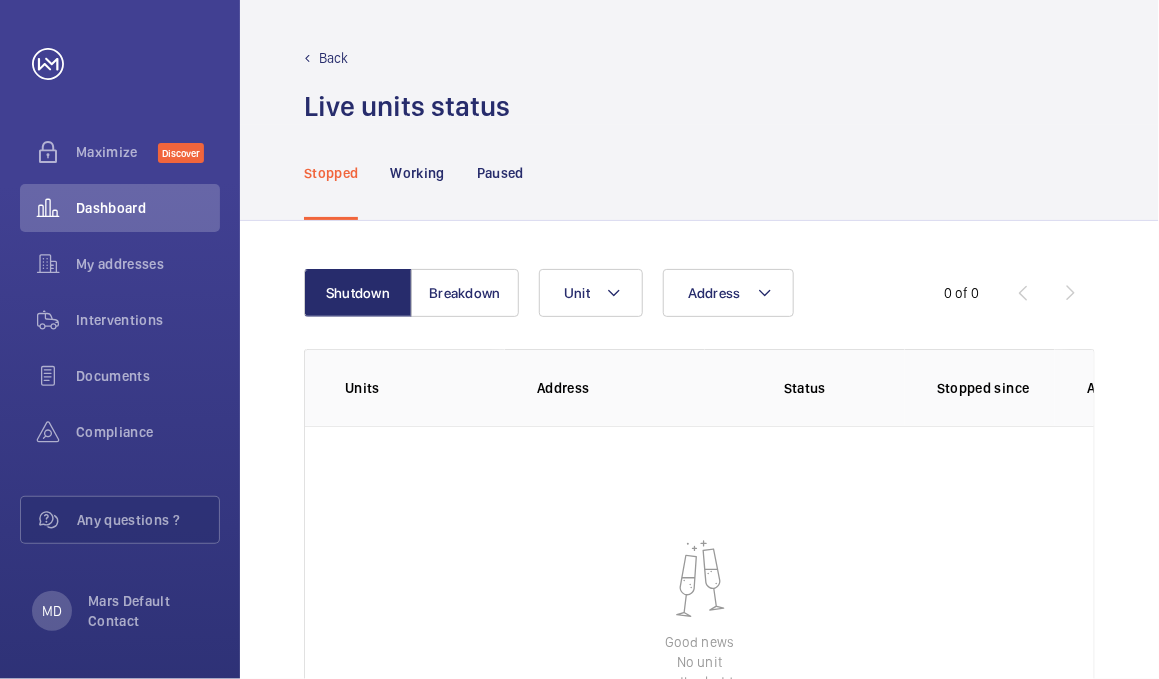 click on "Back" 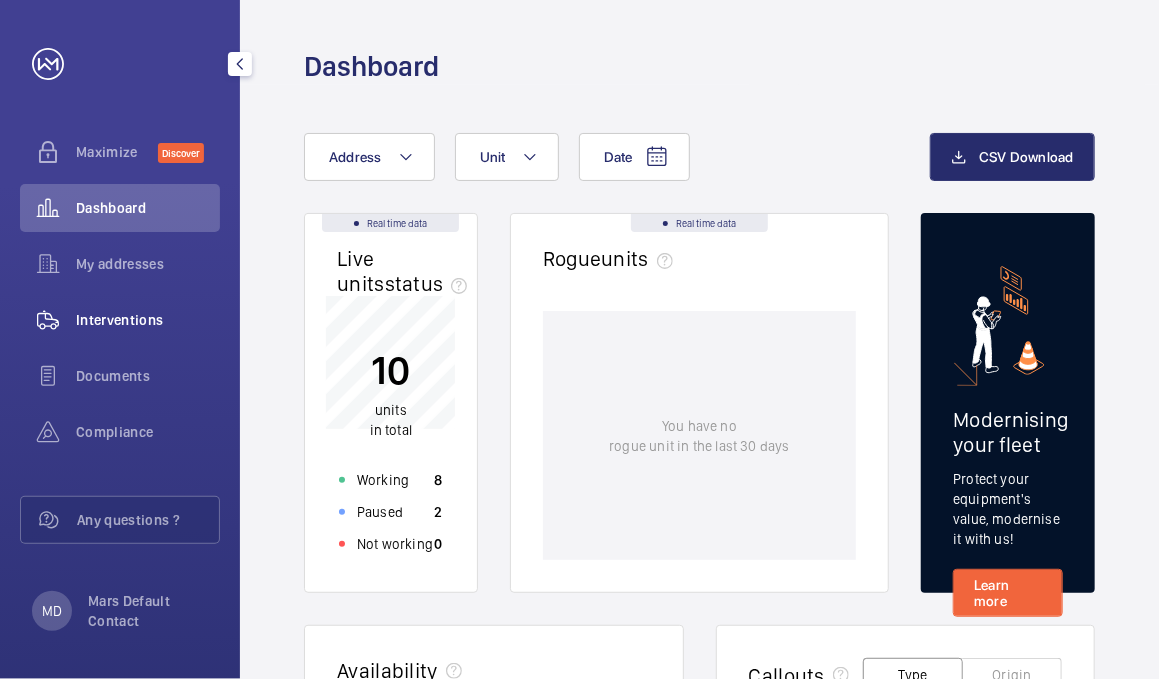 click on "Interventions" 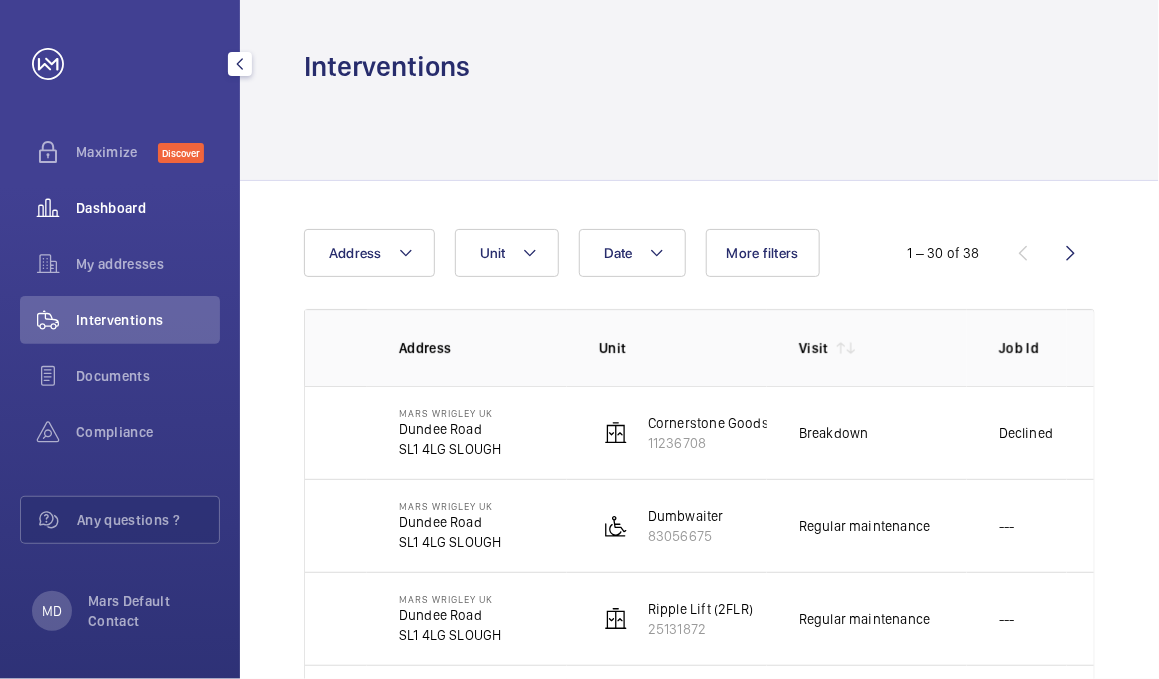 scroll, scrollTop: 0, scrollLeft: 251, axis: horizontal 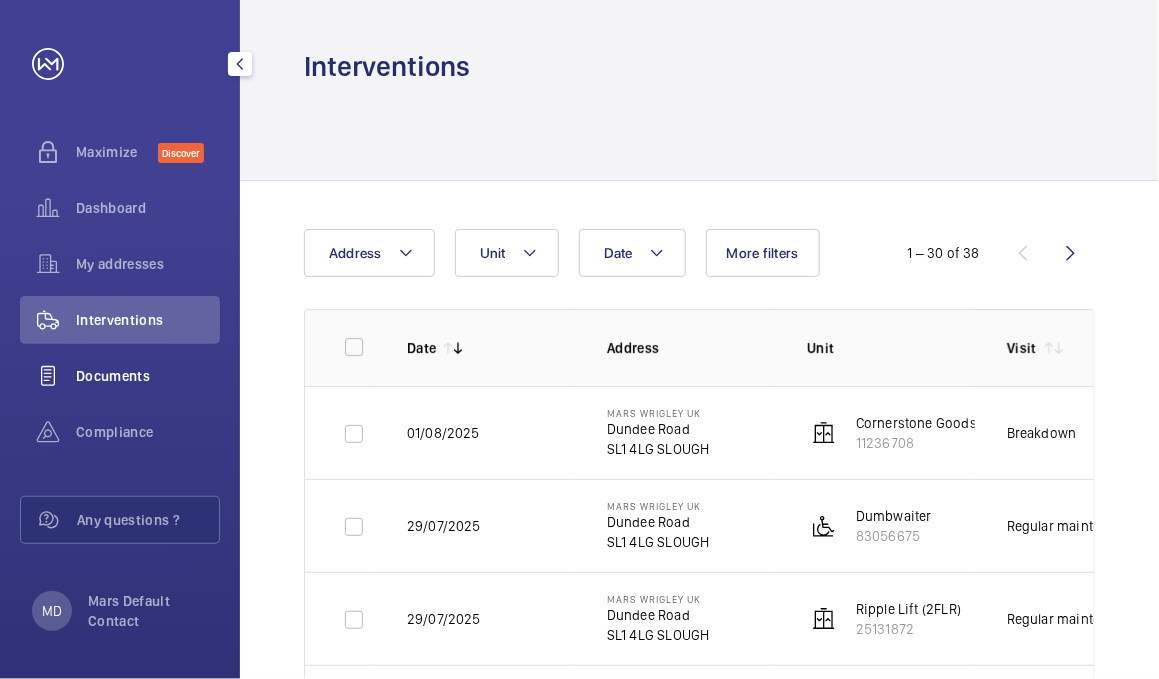 click on "Documents" 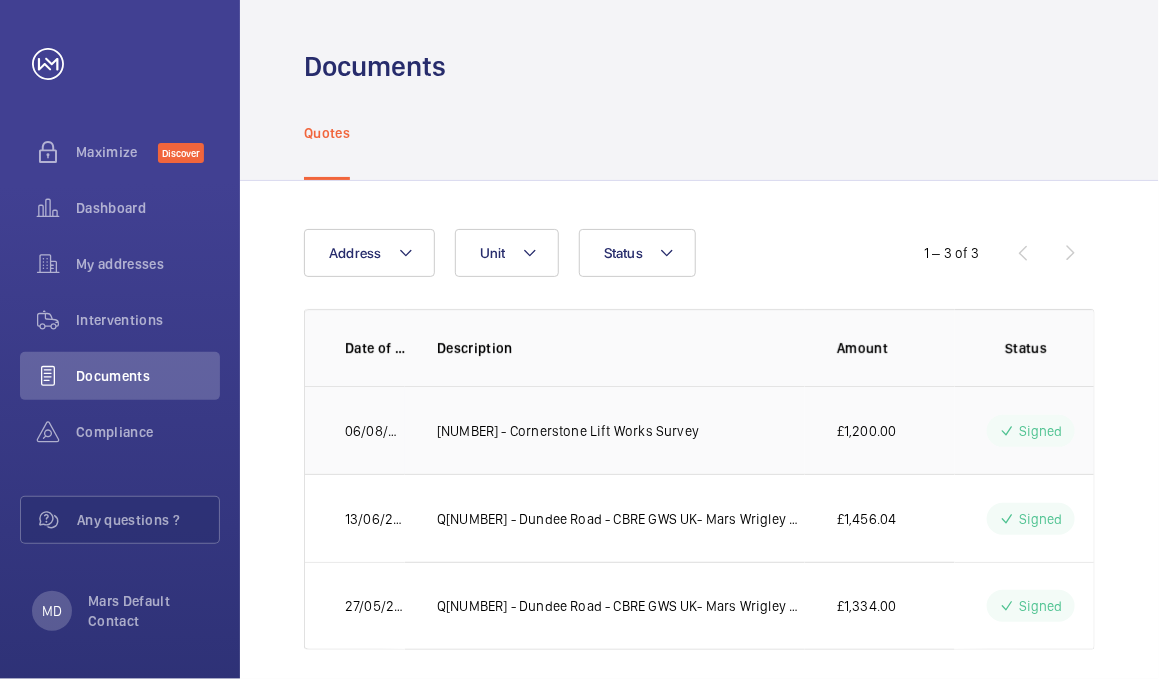 click on "[NUMBER] - Cornerstone Lift Works Survey" 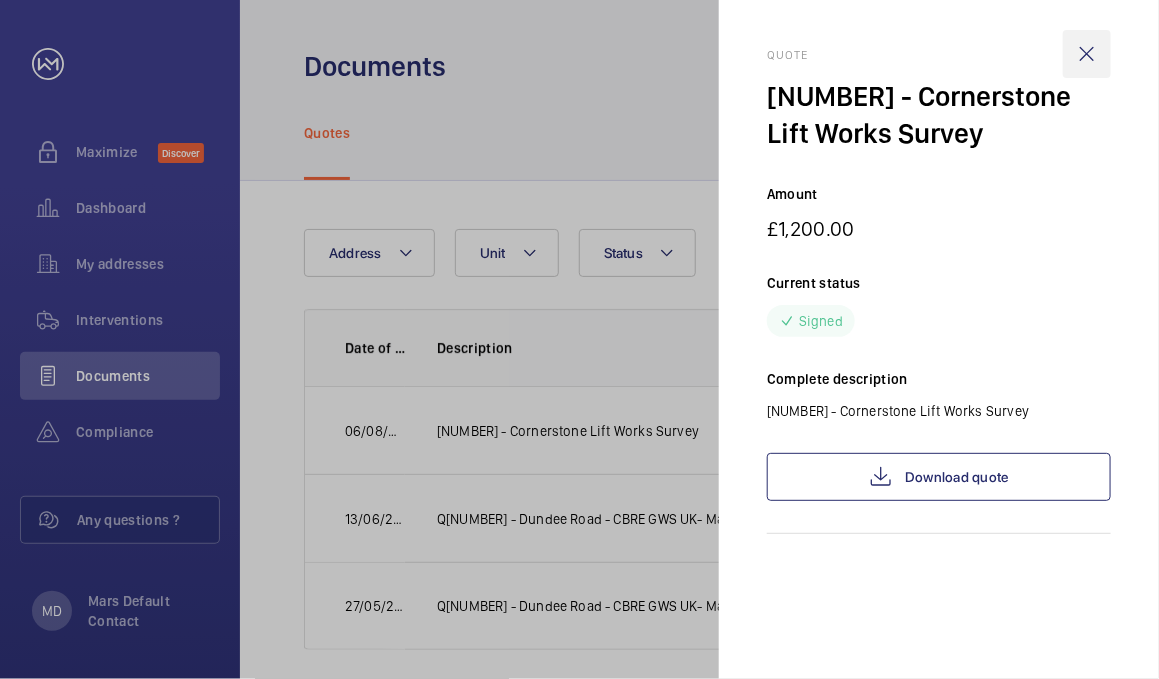 click 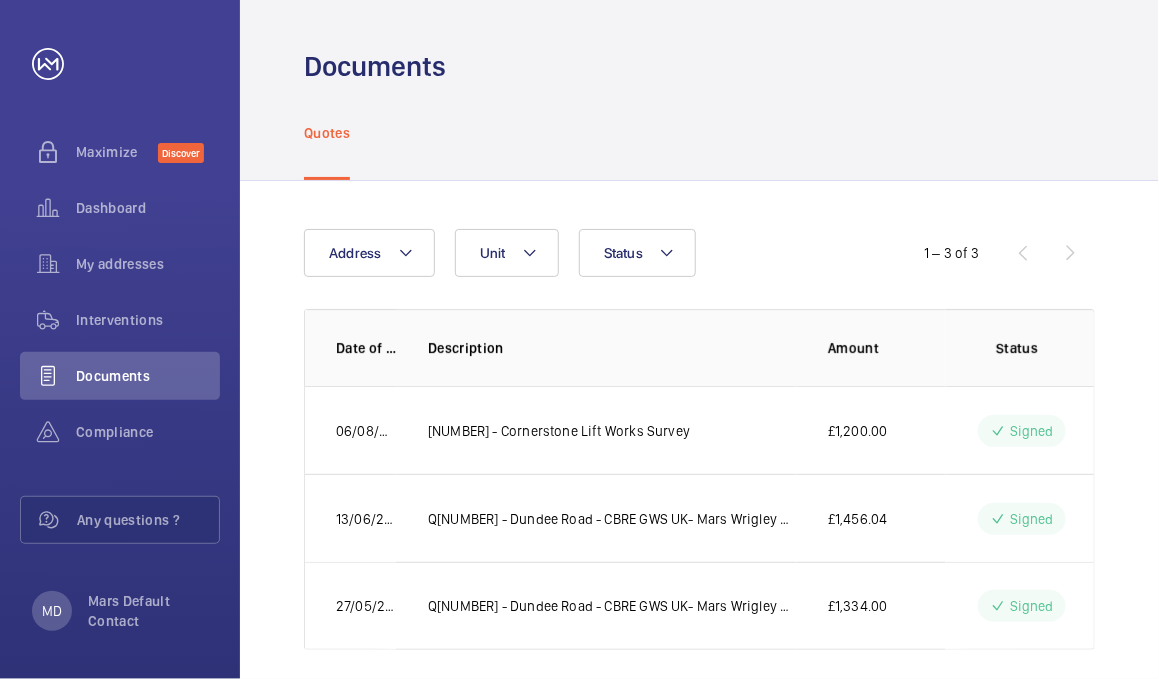scroll, scrollTop: 0, scrollLeft: 0, axis: both 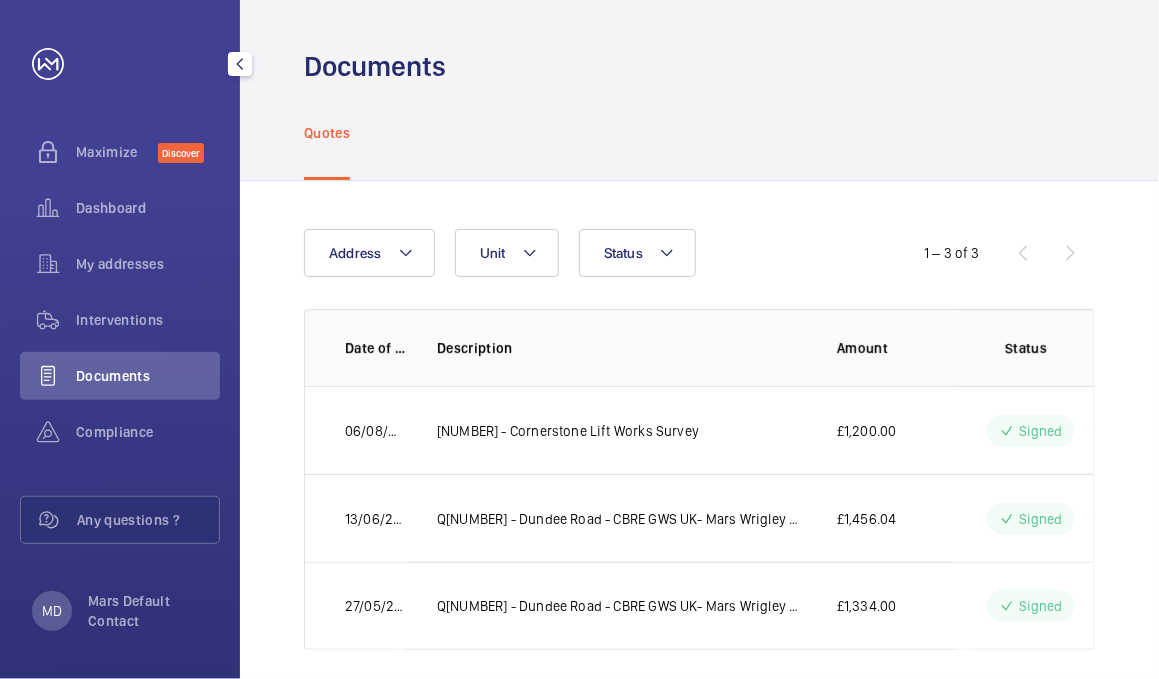 click on "Documents" 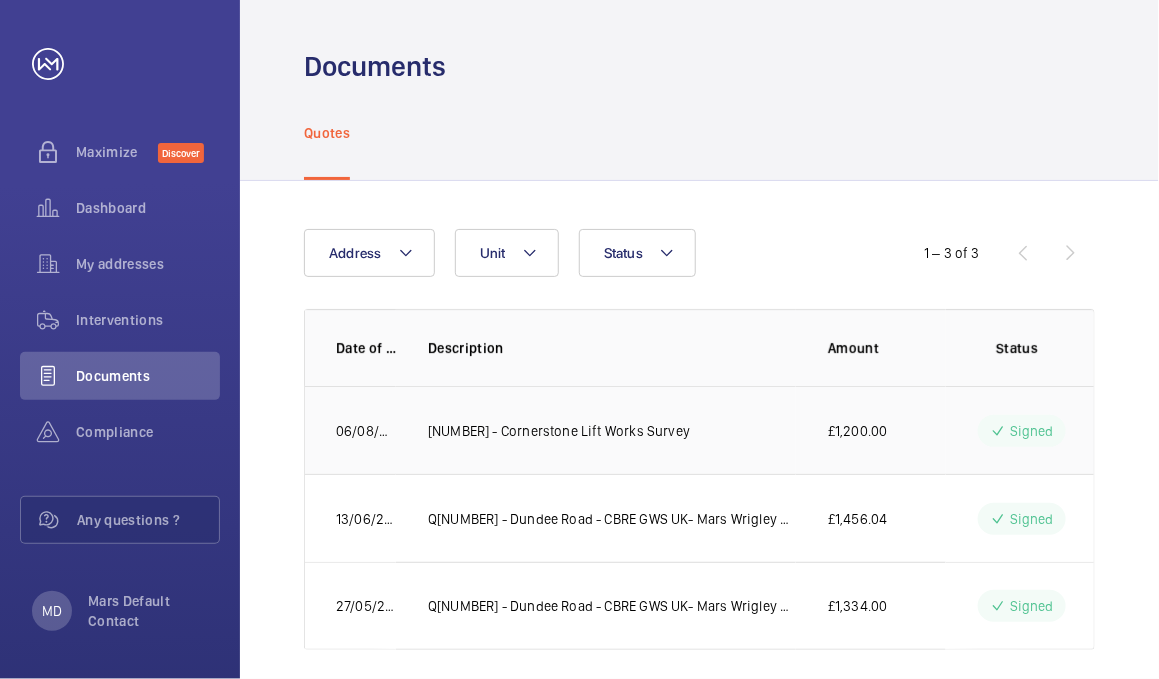 scroll, scrollTop: 0, scrollLeft: 0, axis: both 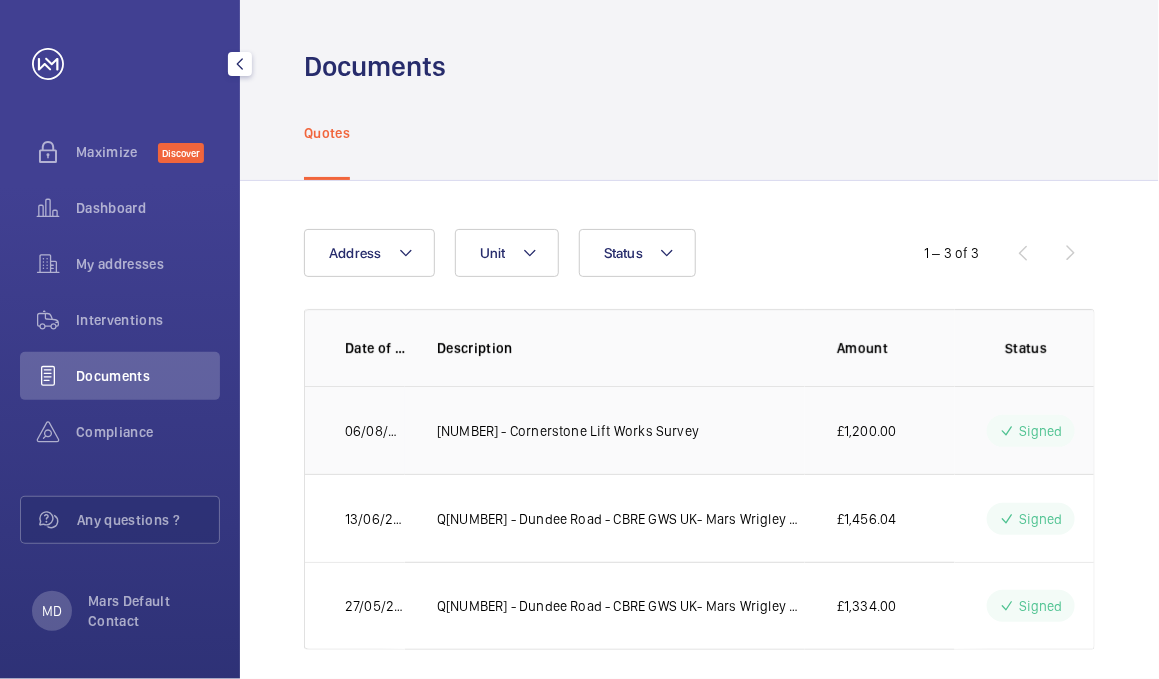click on "06/08/2025" 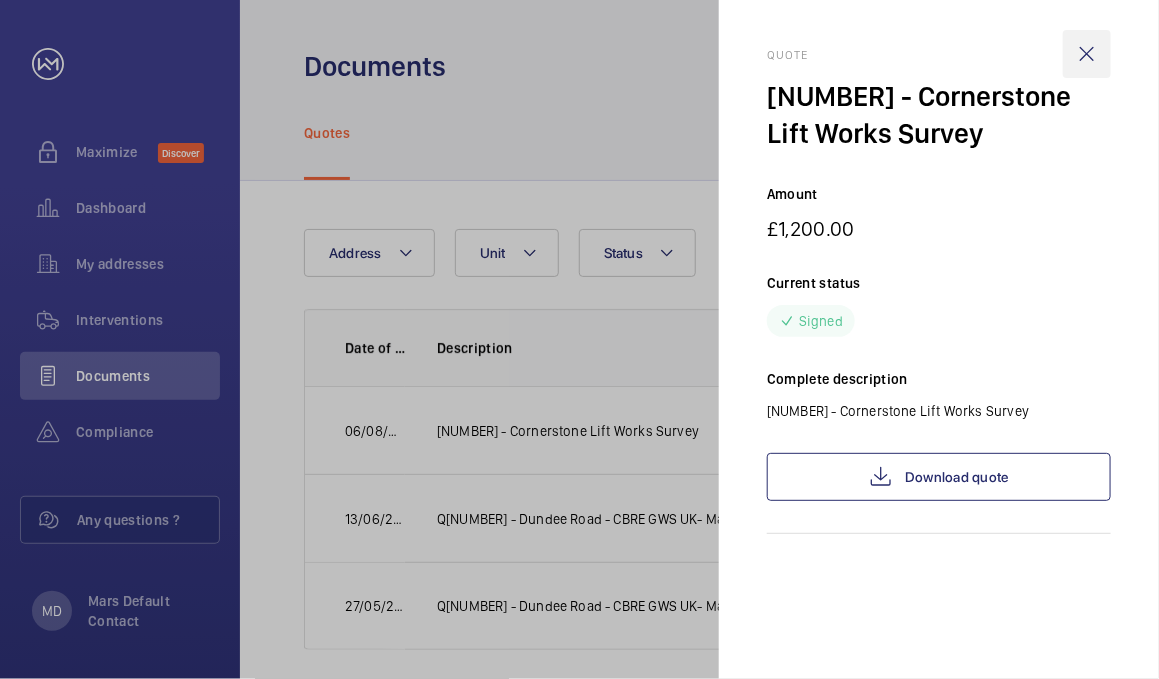 click 